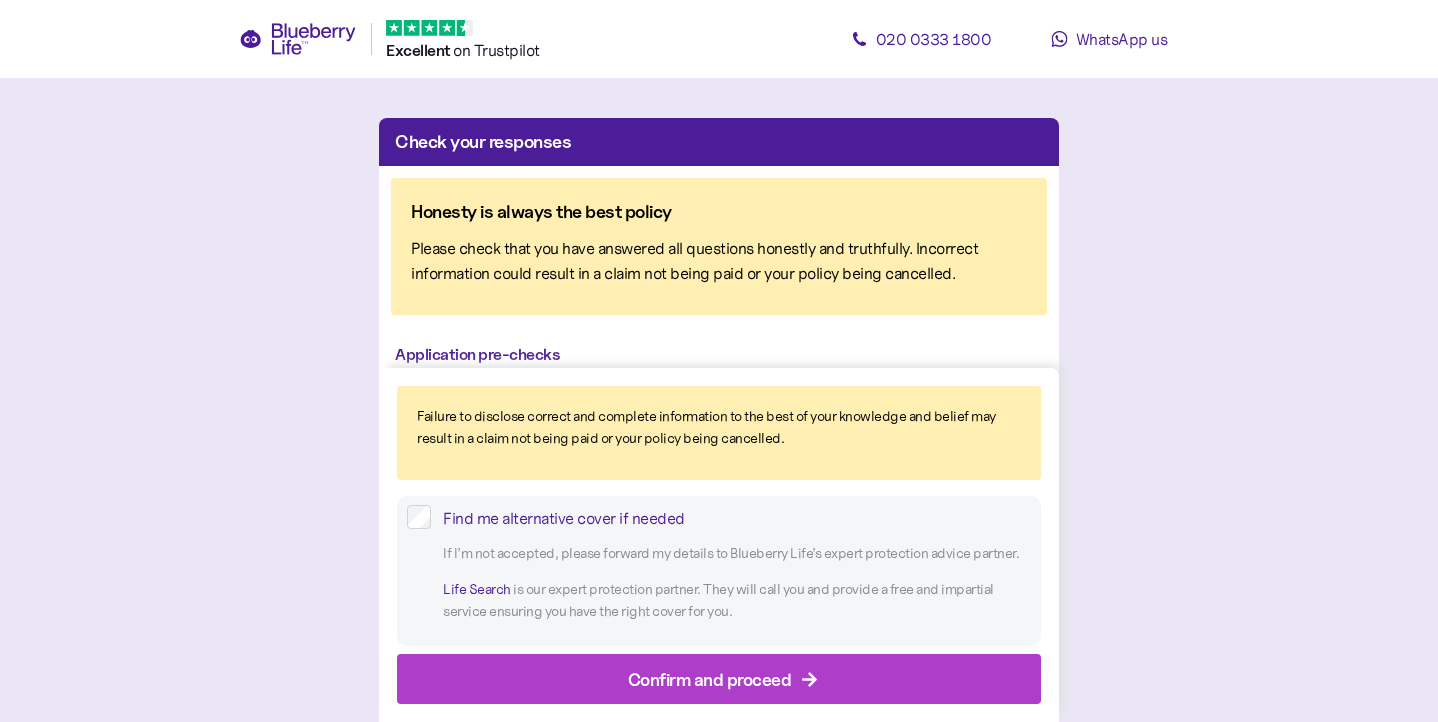 scroll, scrollTop: 0, scrollLeft: 0, axis: both 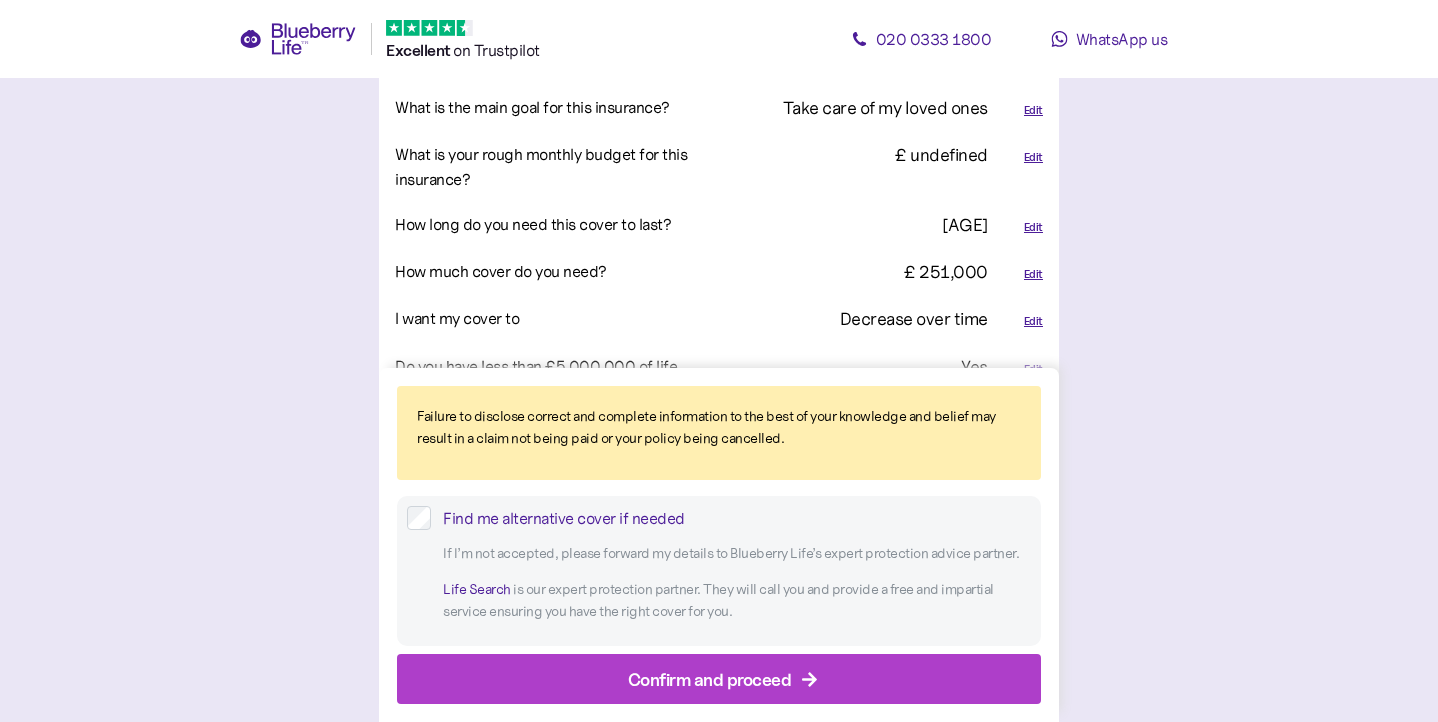 click on "Edit" at bounding box center [1033, 274] 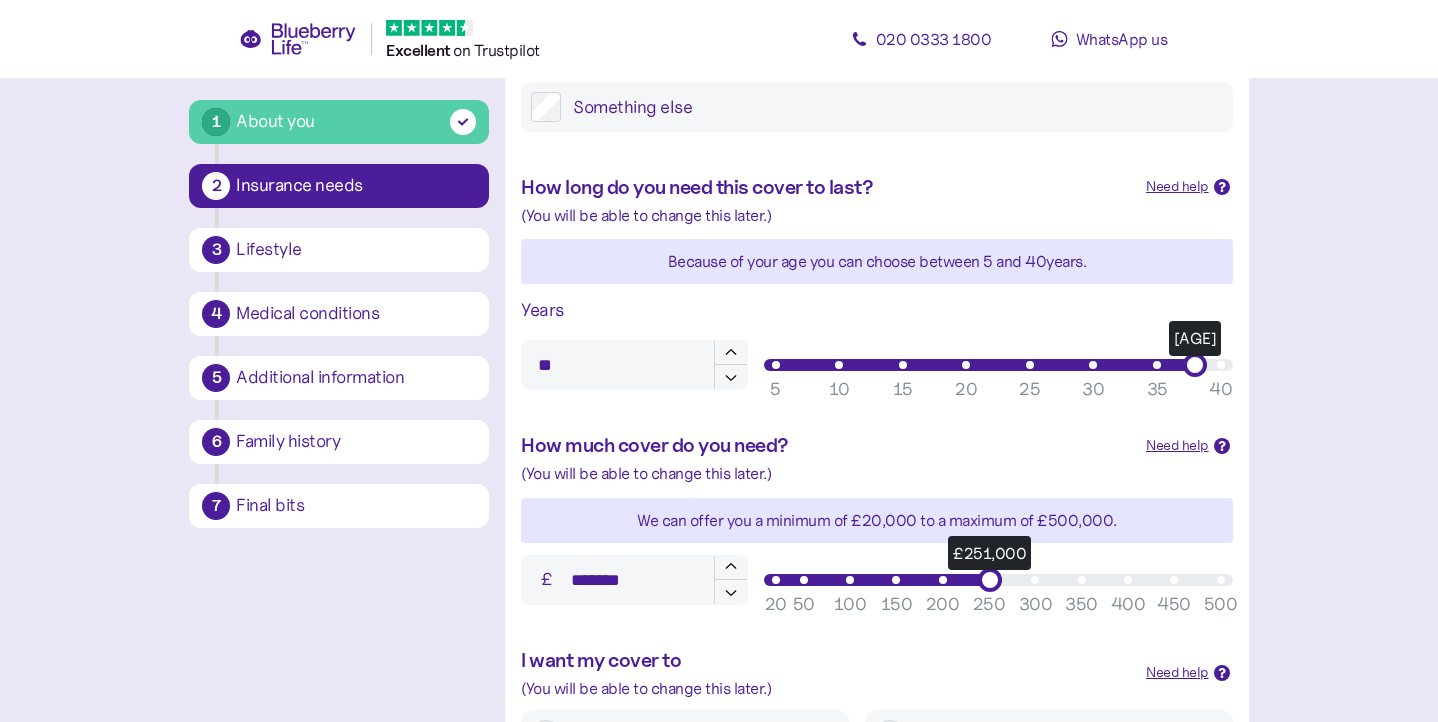 scroll, scrollTop: 499, scrollLeft: 0, axis: vertical 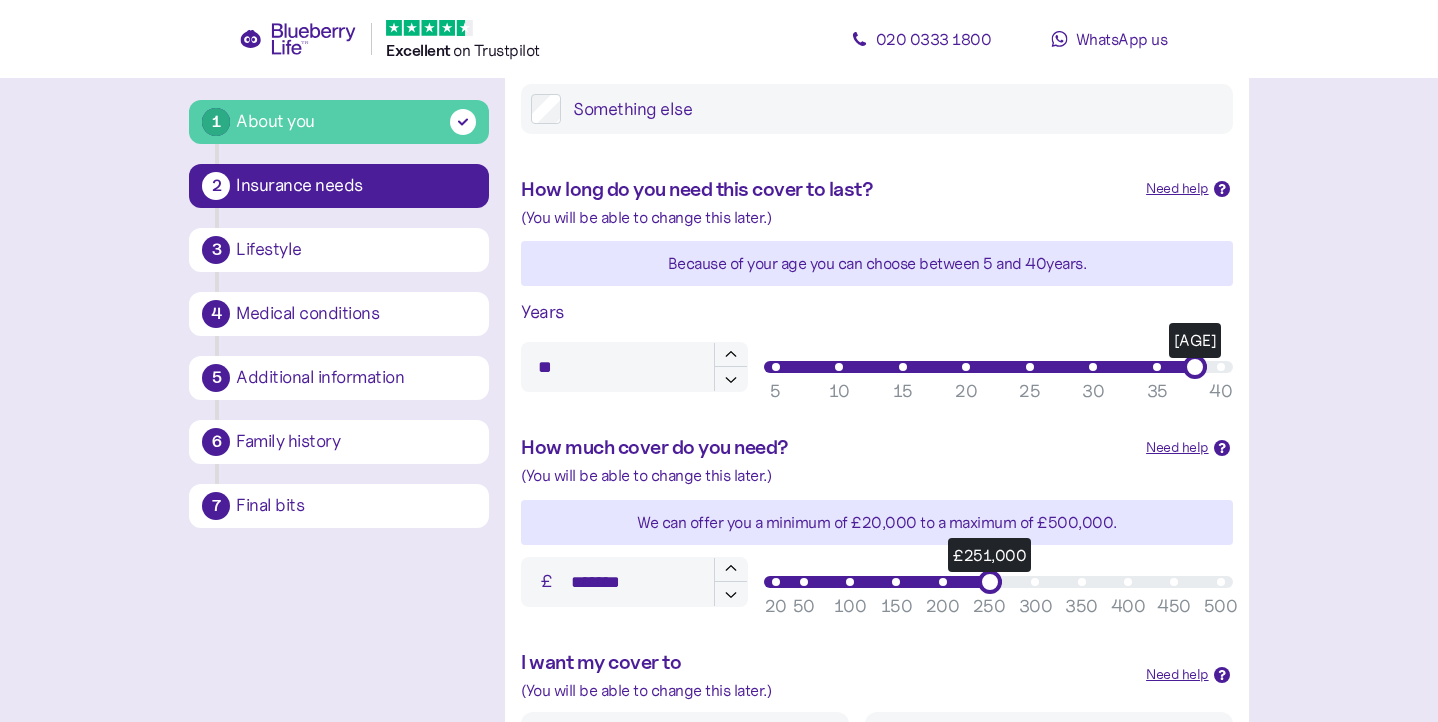drag, startPoint x: 655, startPoint y: 587, endPoint x: 543, endPoint y: 576, distance: 112.53888 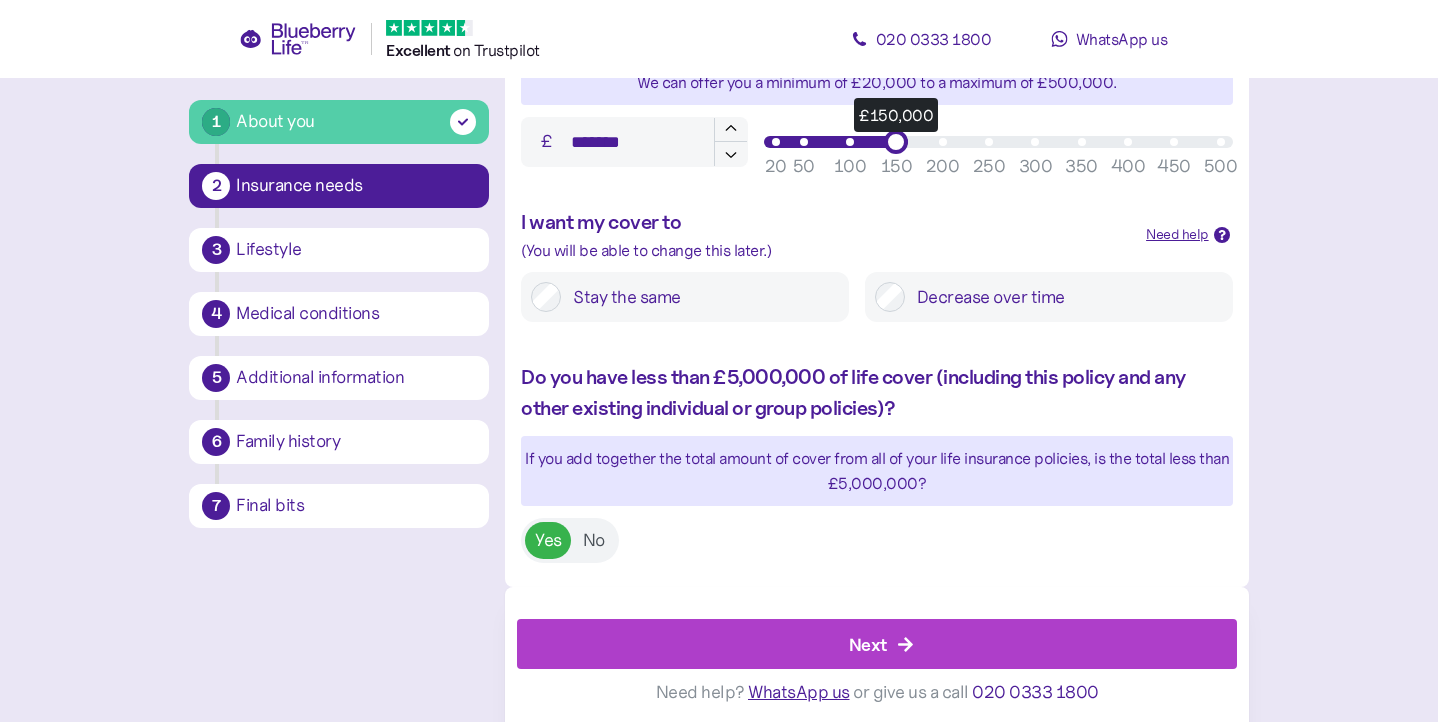 scroll, scrollTop: 937, scrollLeft: 0, axis: vertical 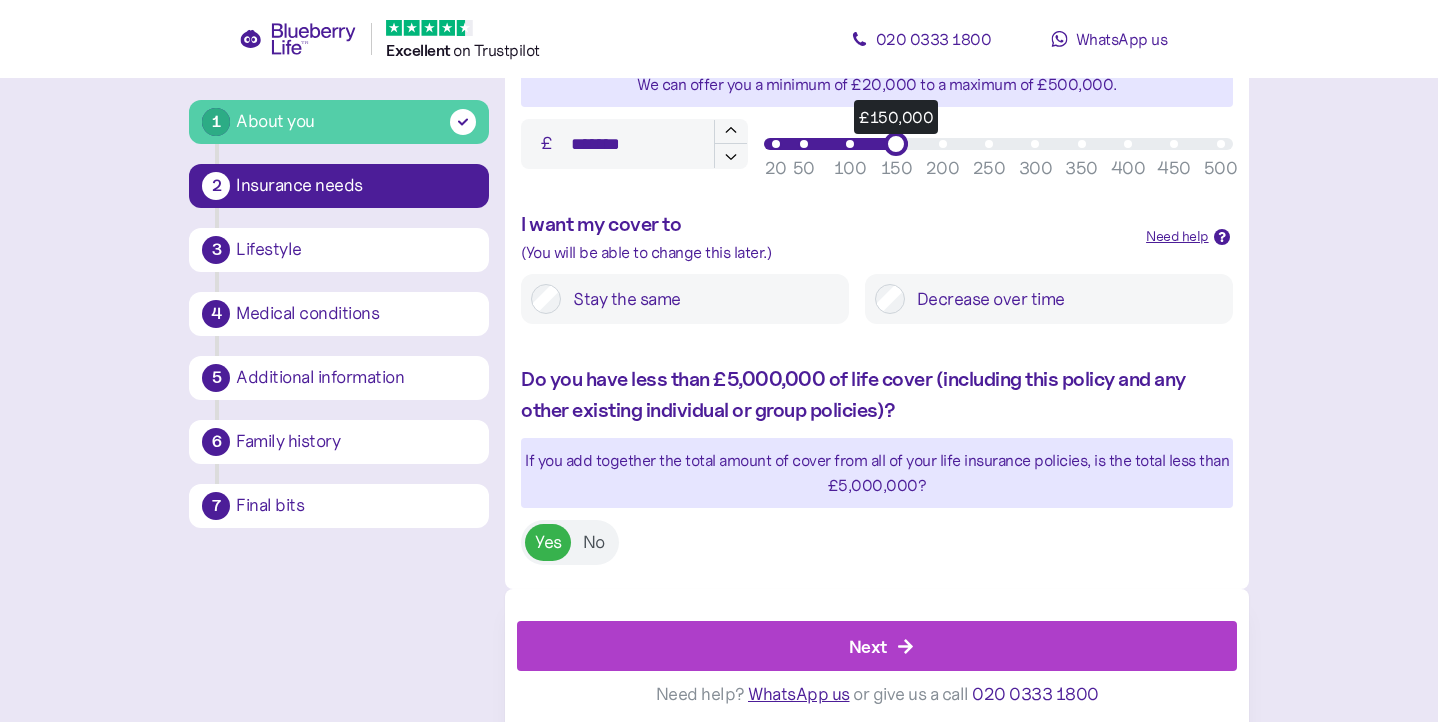 type on "*******" 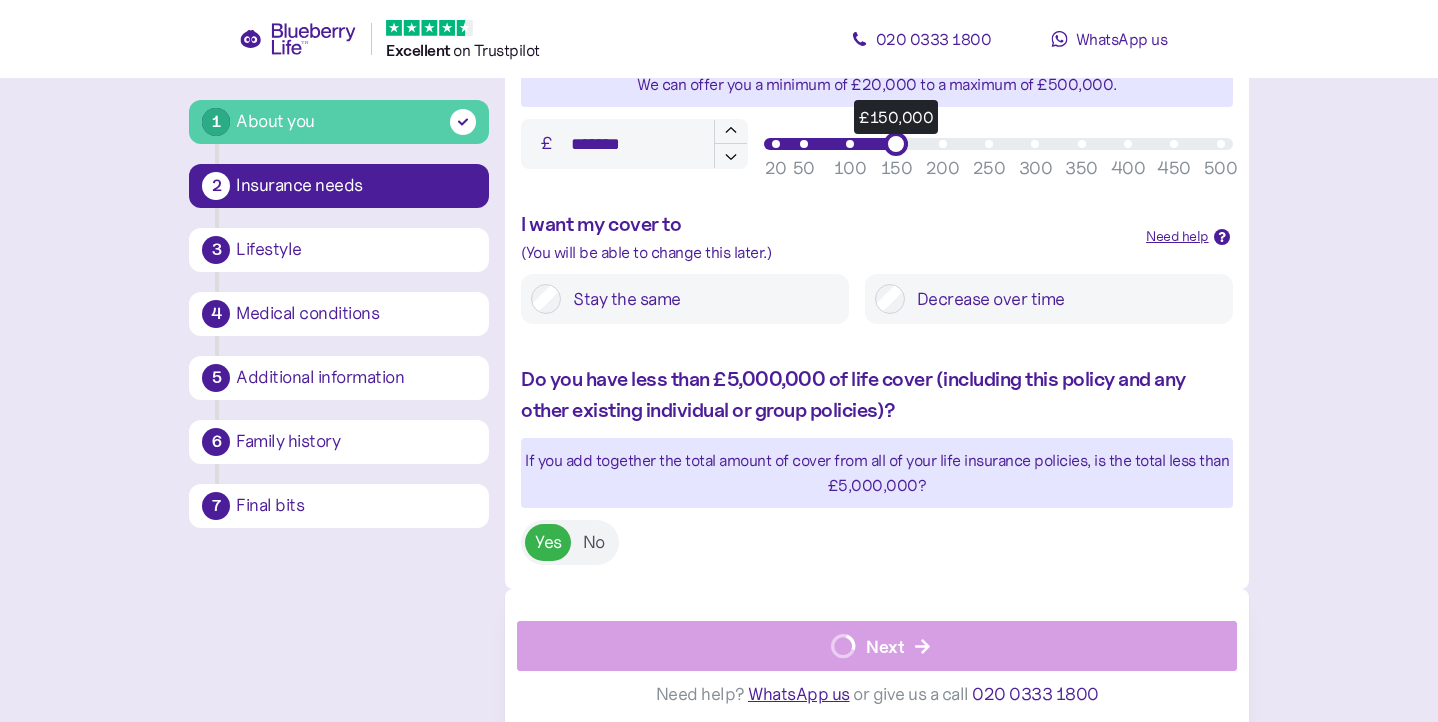 scroll, scrollTop: 38, scrollLeft: 0, axis: vertical 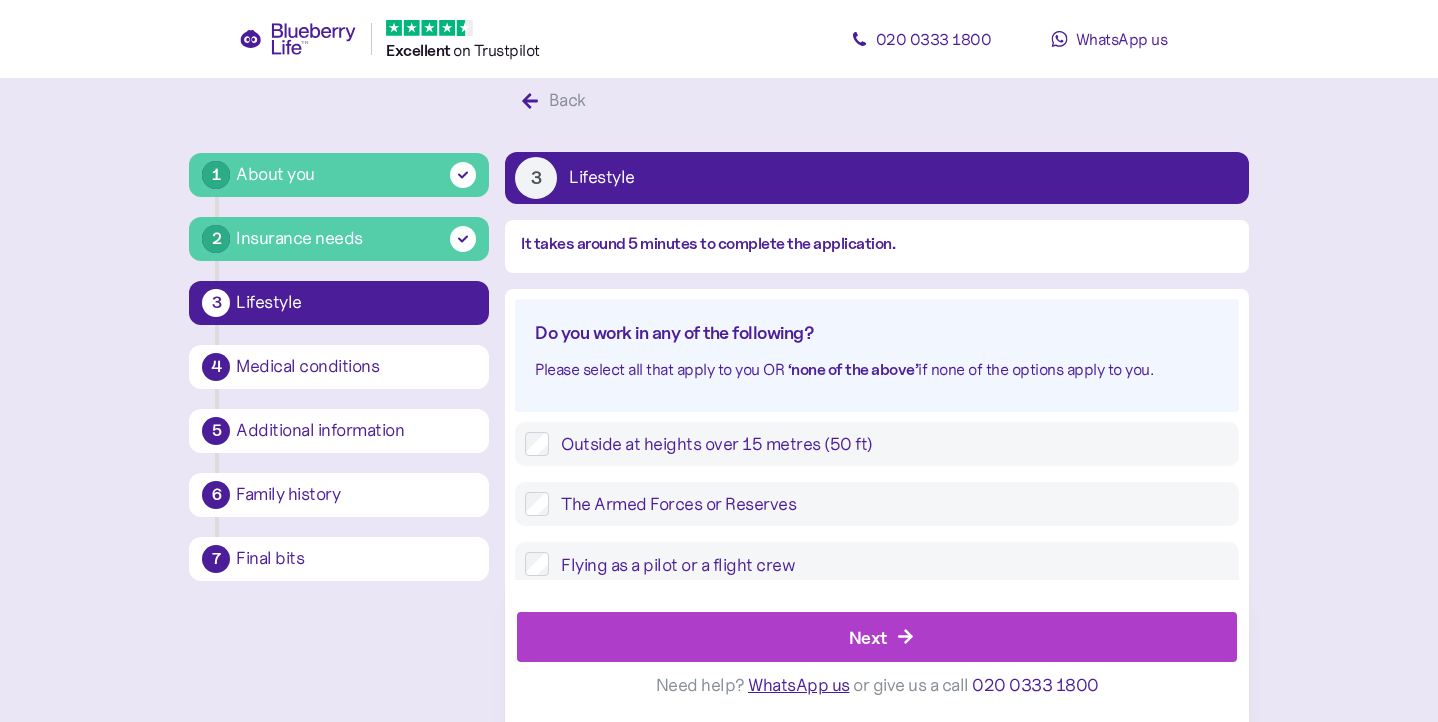 click on "Next" at bounding box center [881, 638] 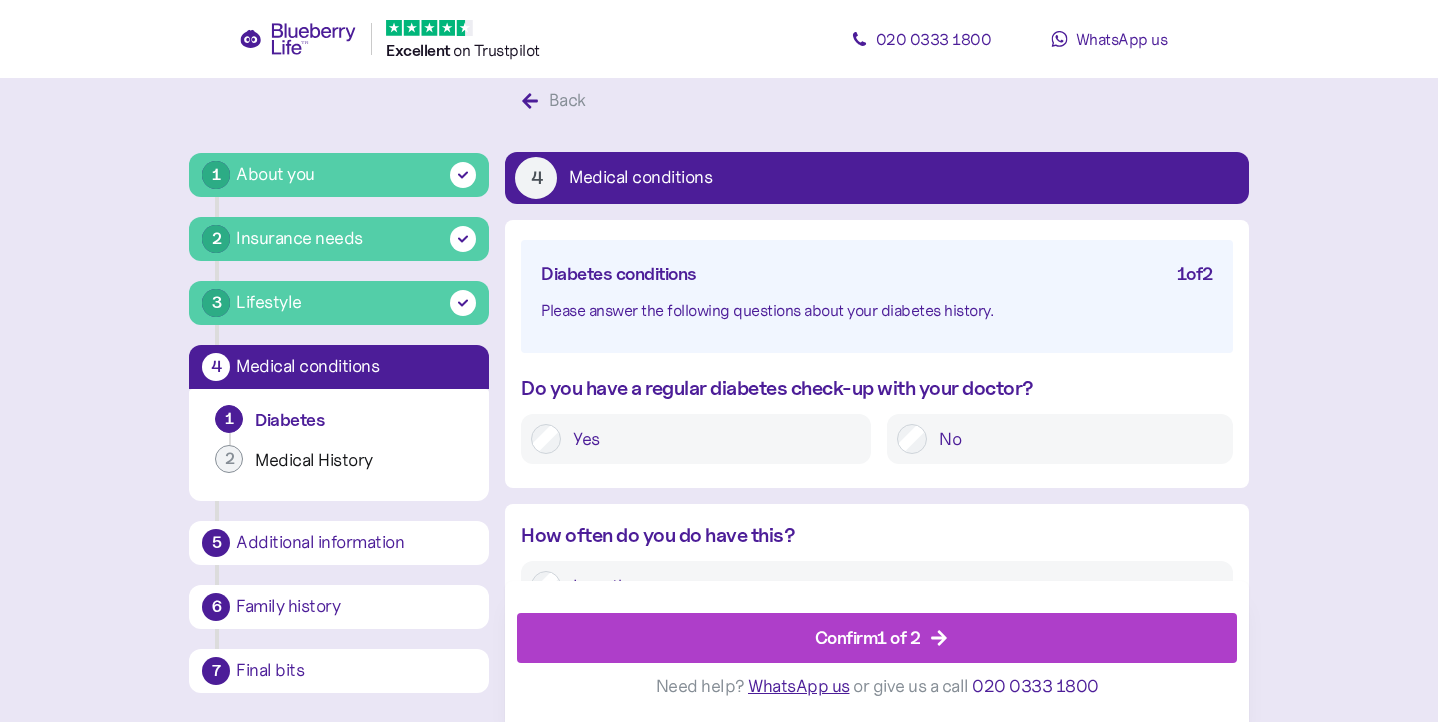 click on "Confirm  1 of 2" at bounding box center [881, 638] 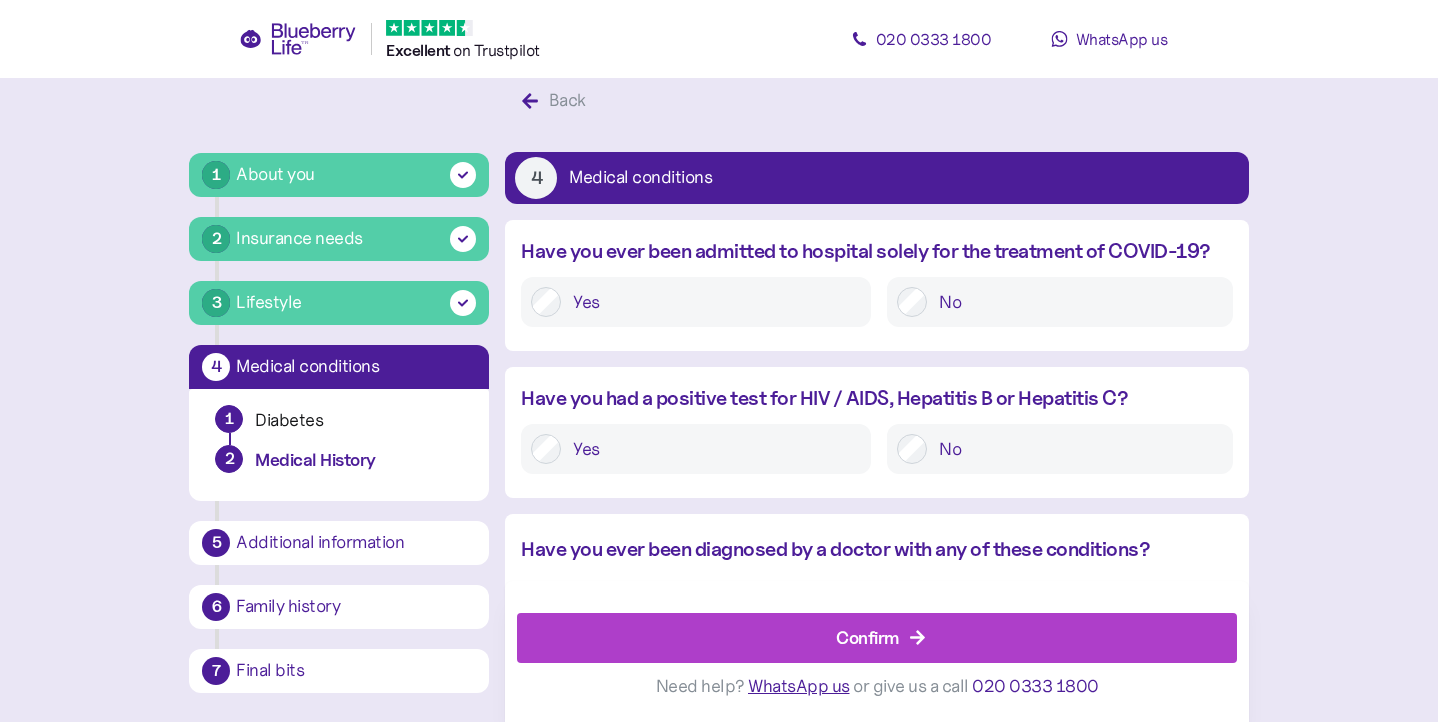 click on "Confirm" at bounding box center [881, 638] 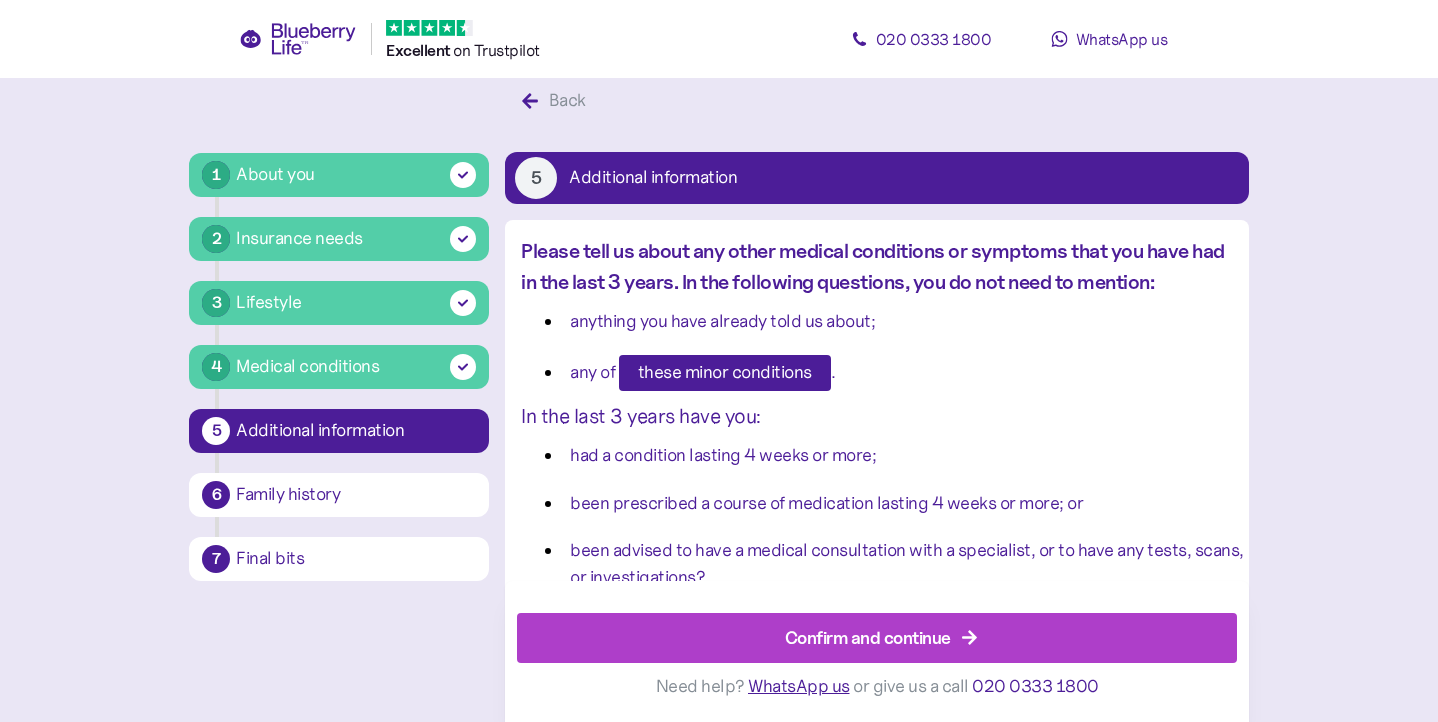 click on "Confirm and continue" at bounding box center [881, 638] 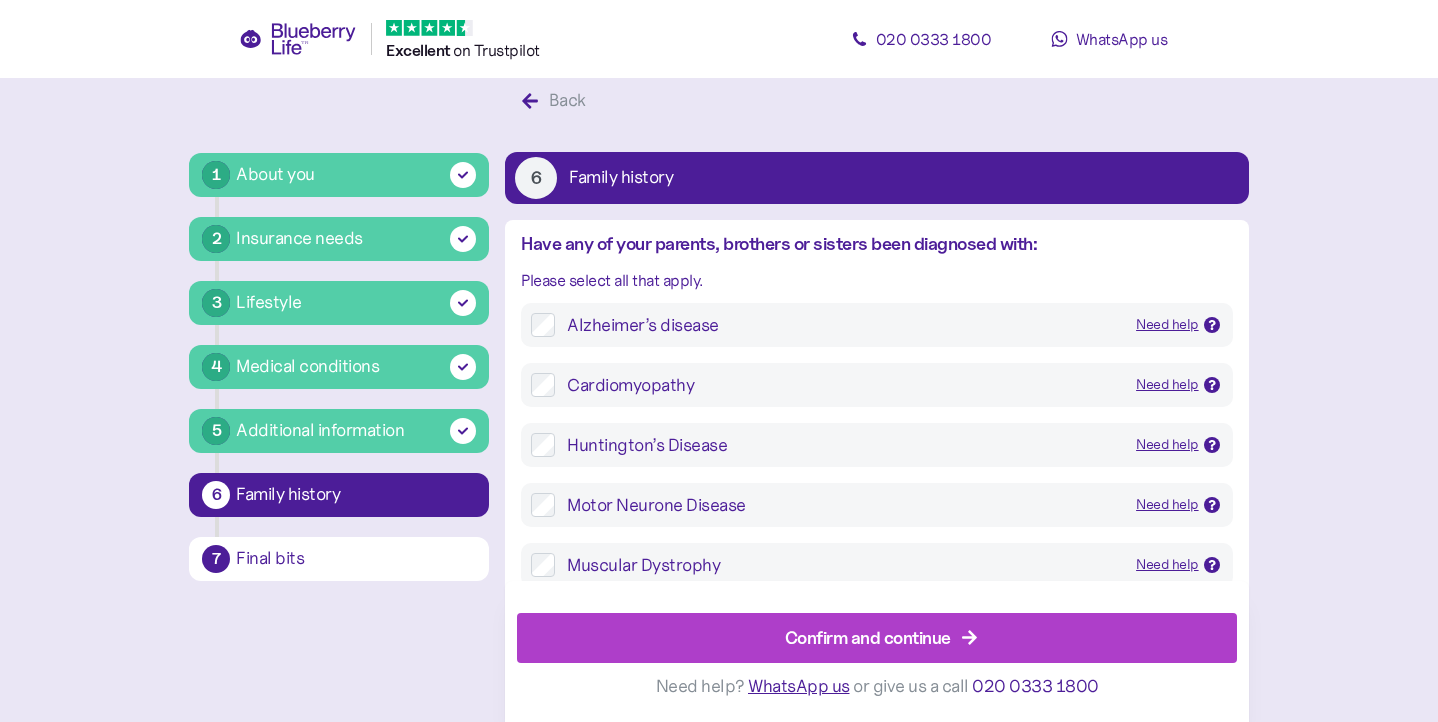 click on "Confirm and continue" at bounding box center [881, 638] 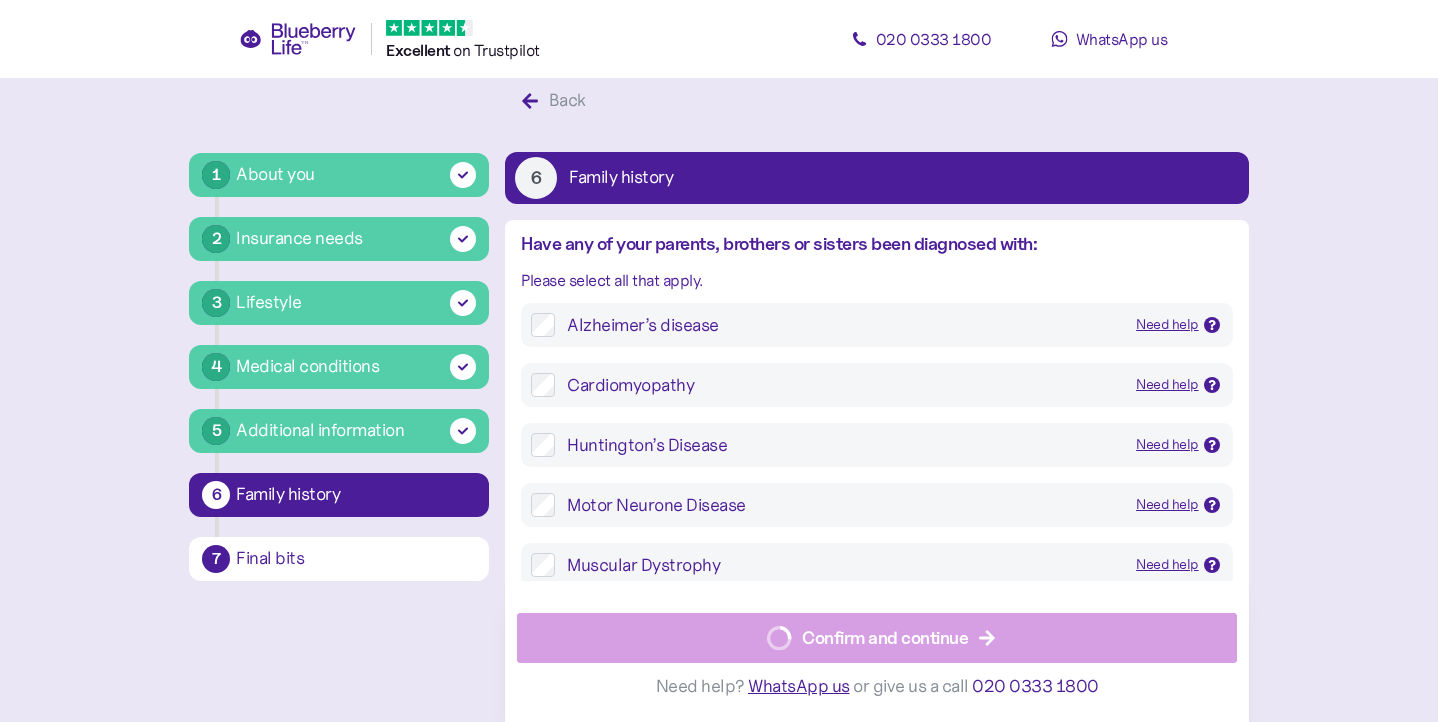 scroll, scrollTop: 38, scrollLeft: 0, axis: vertical 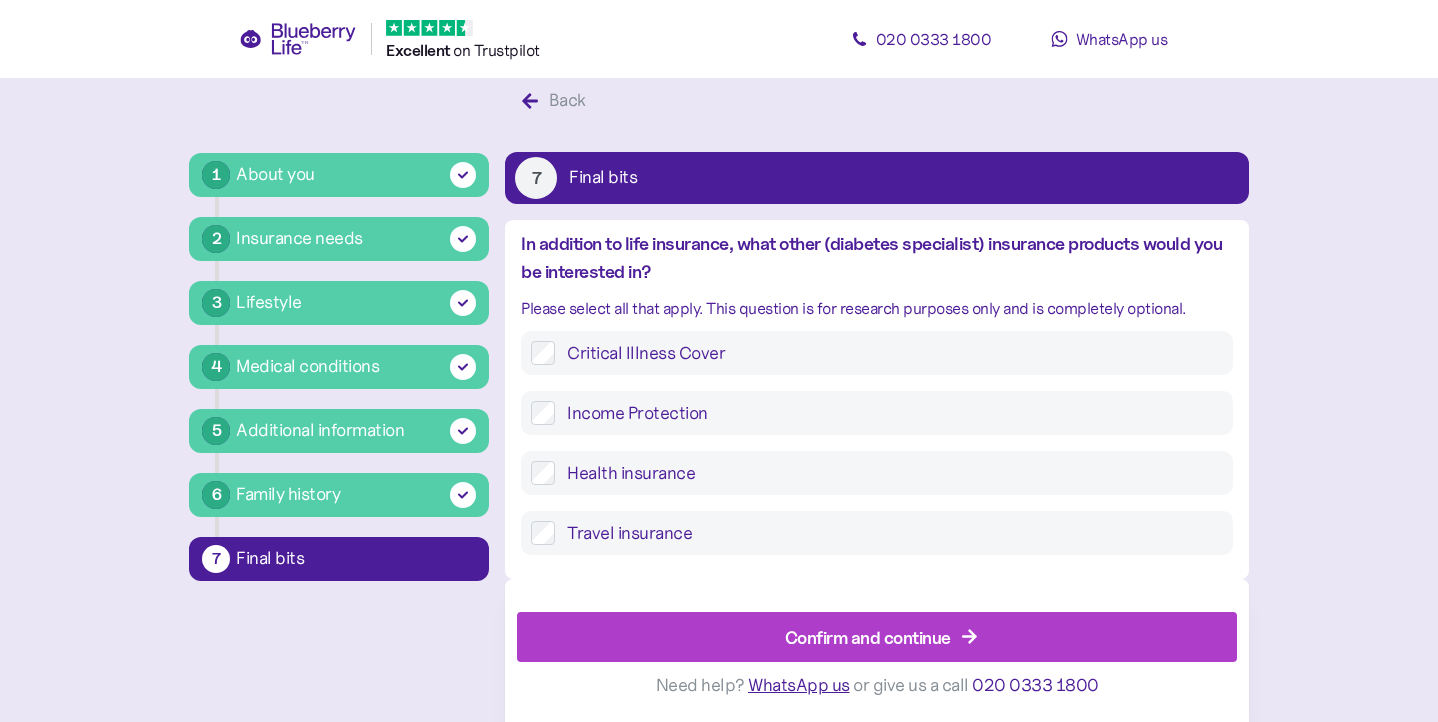 click on "Confirm and continue" at bounding box center [881, 638] 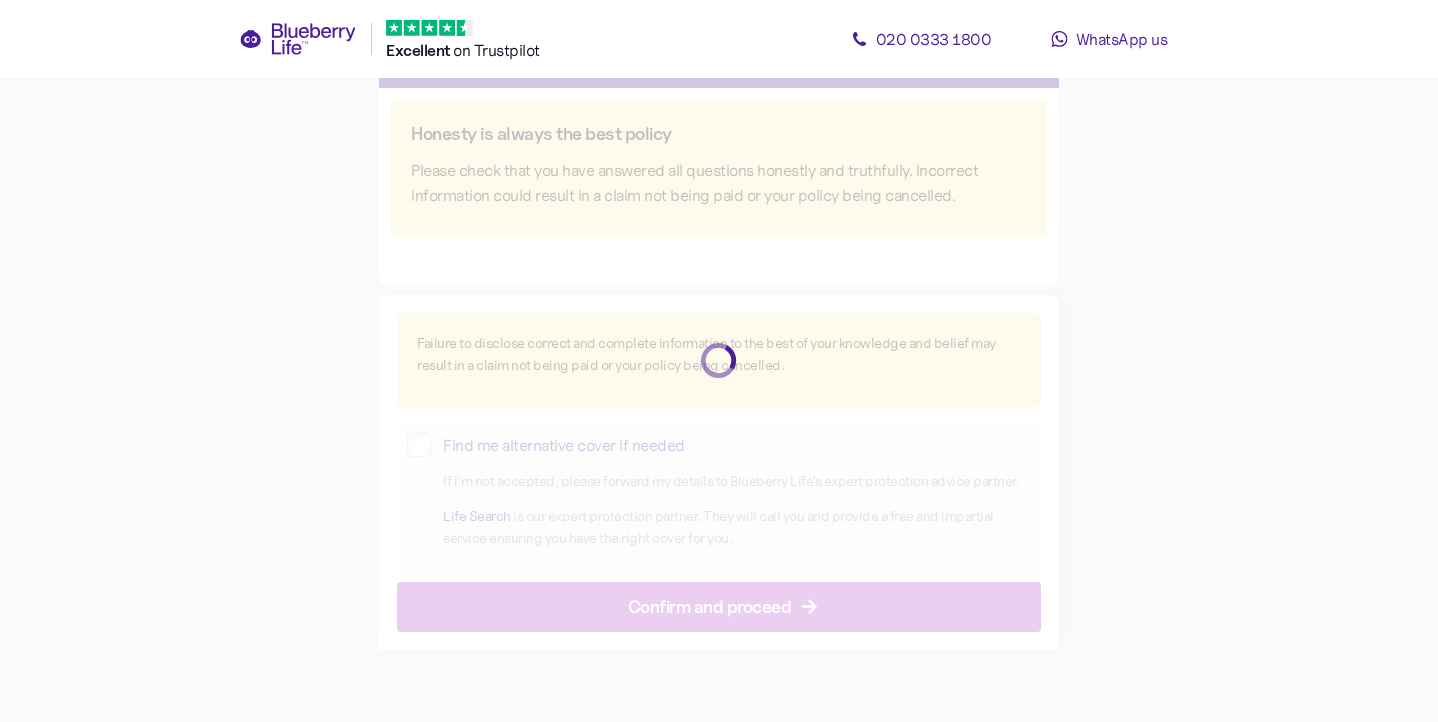 scroll, scrollTop: 0, scrollLeft: 0, axis: both 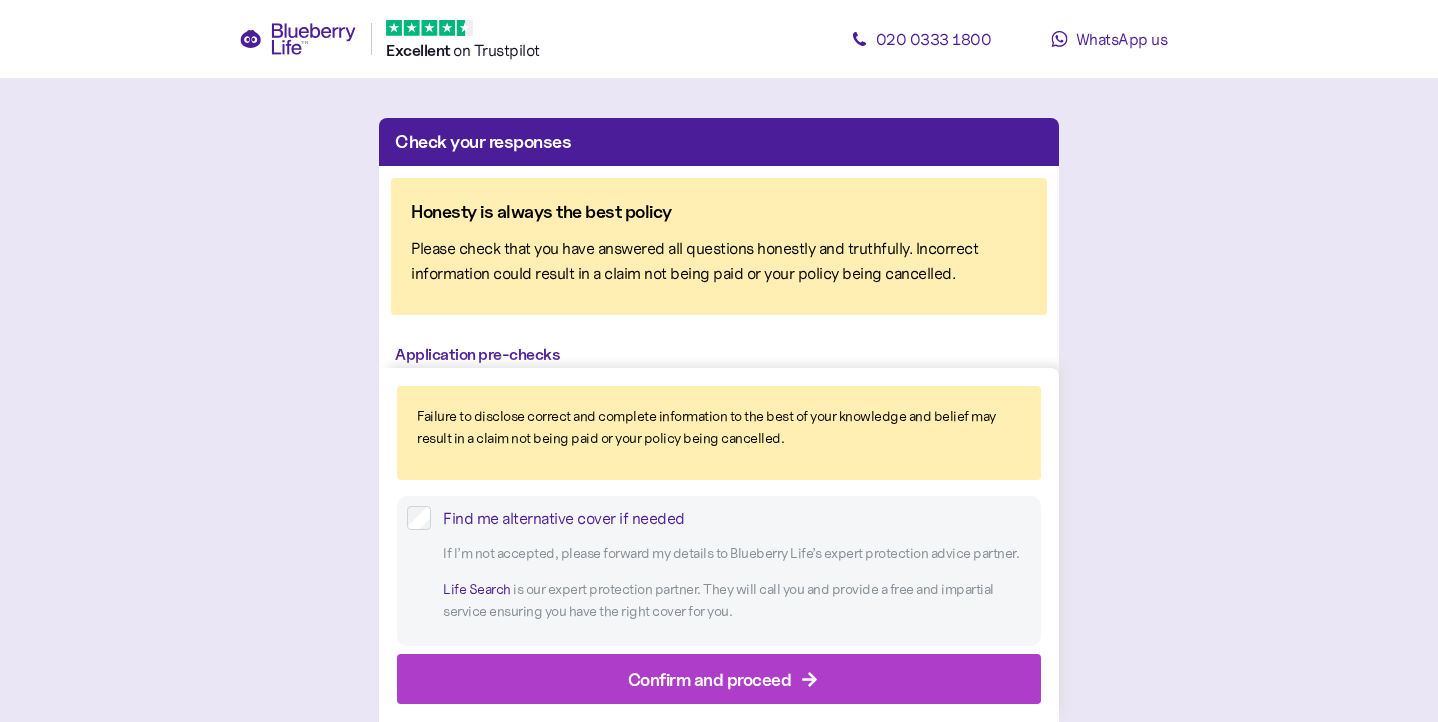 click on "Confirm and proceed" at bounding box center (710, 679) 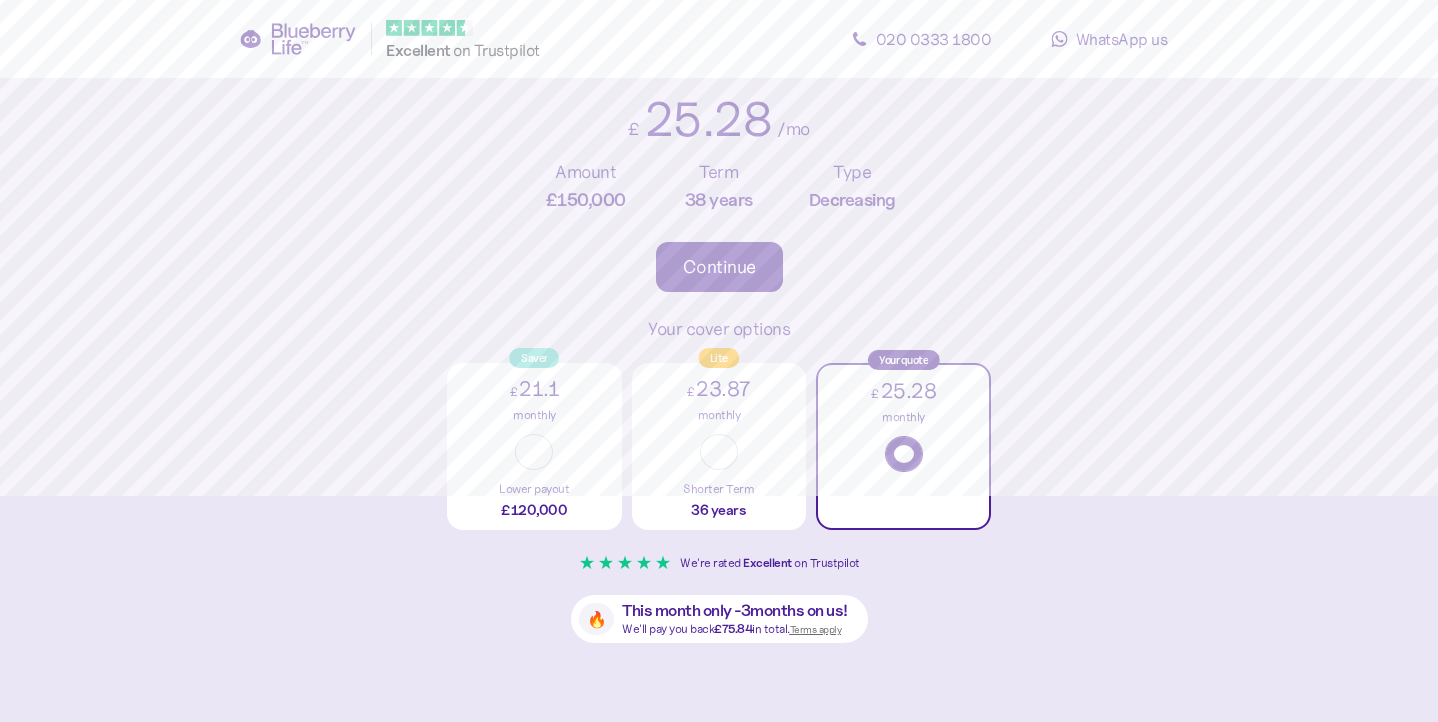 scroll, scrollTop: 664, scrollLeft: 0, axis: vertical 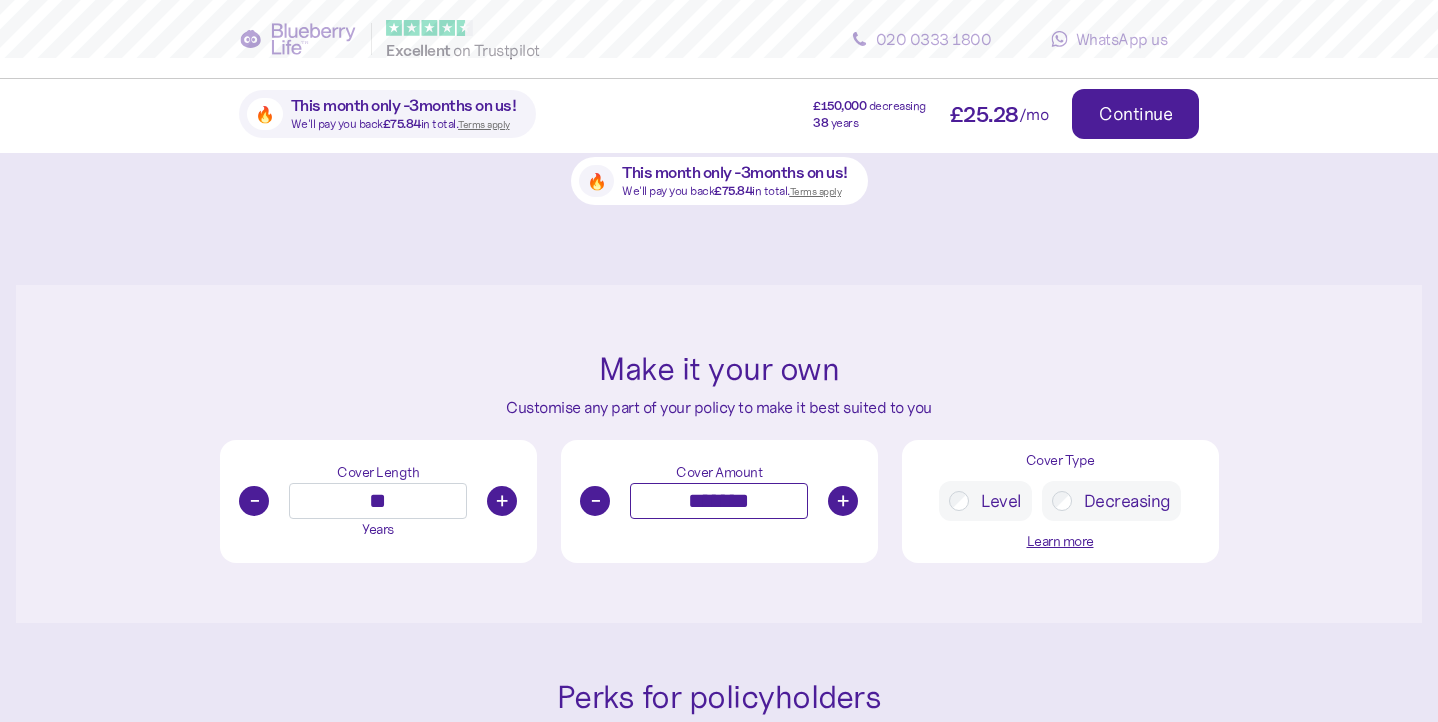 click on "*******" at bounding box center [719, 501] 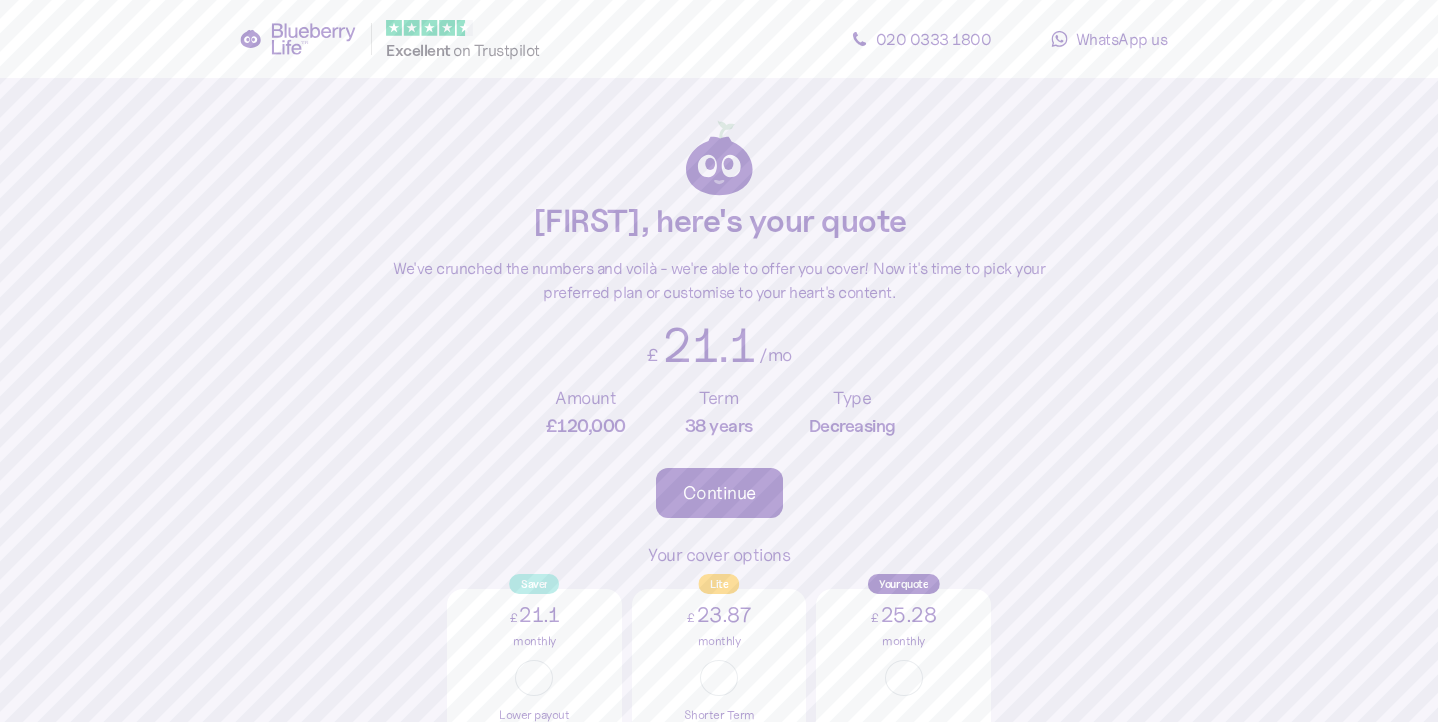 scroll, scrollTop: 0, scrollLeft: 0, axis: both 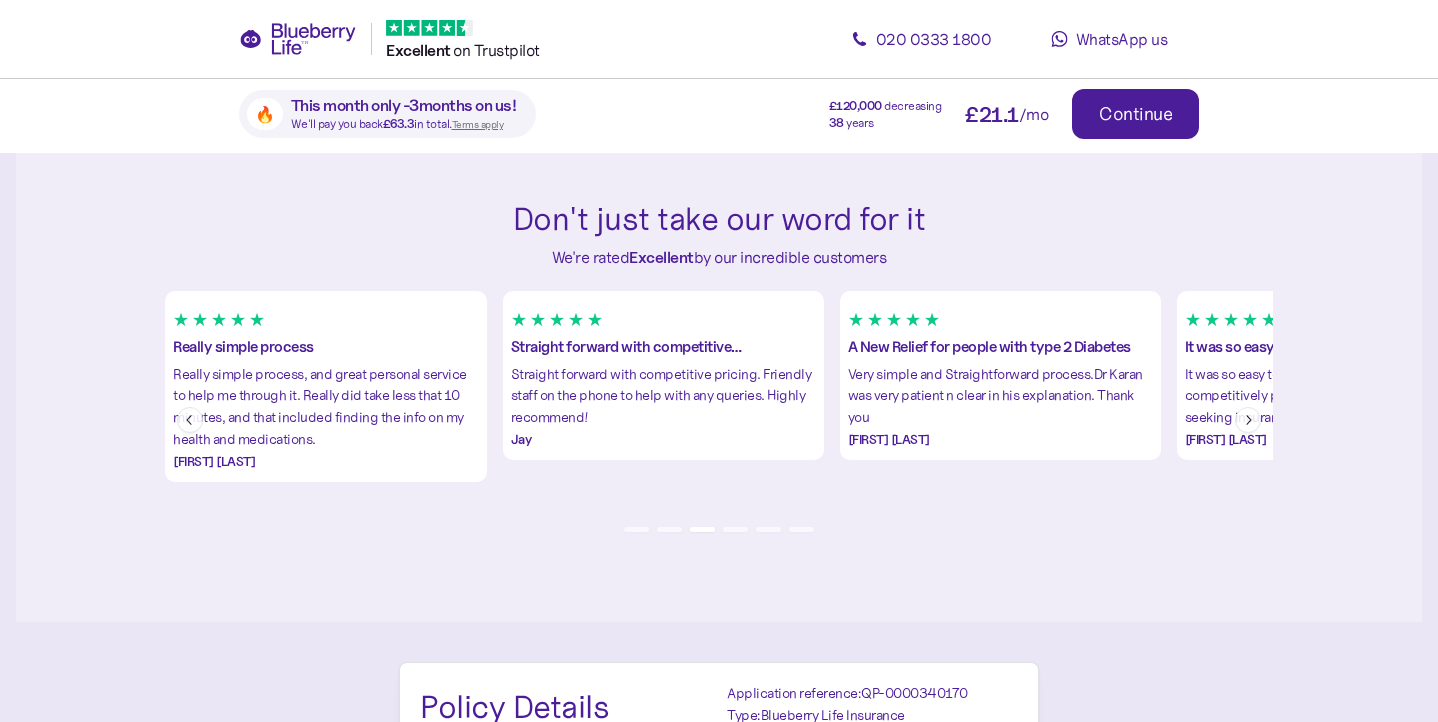 type on "*******" 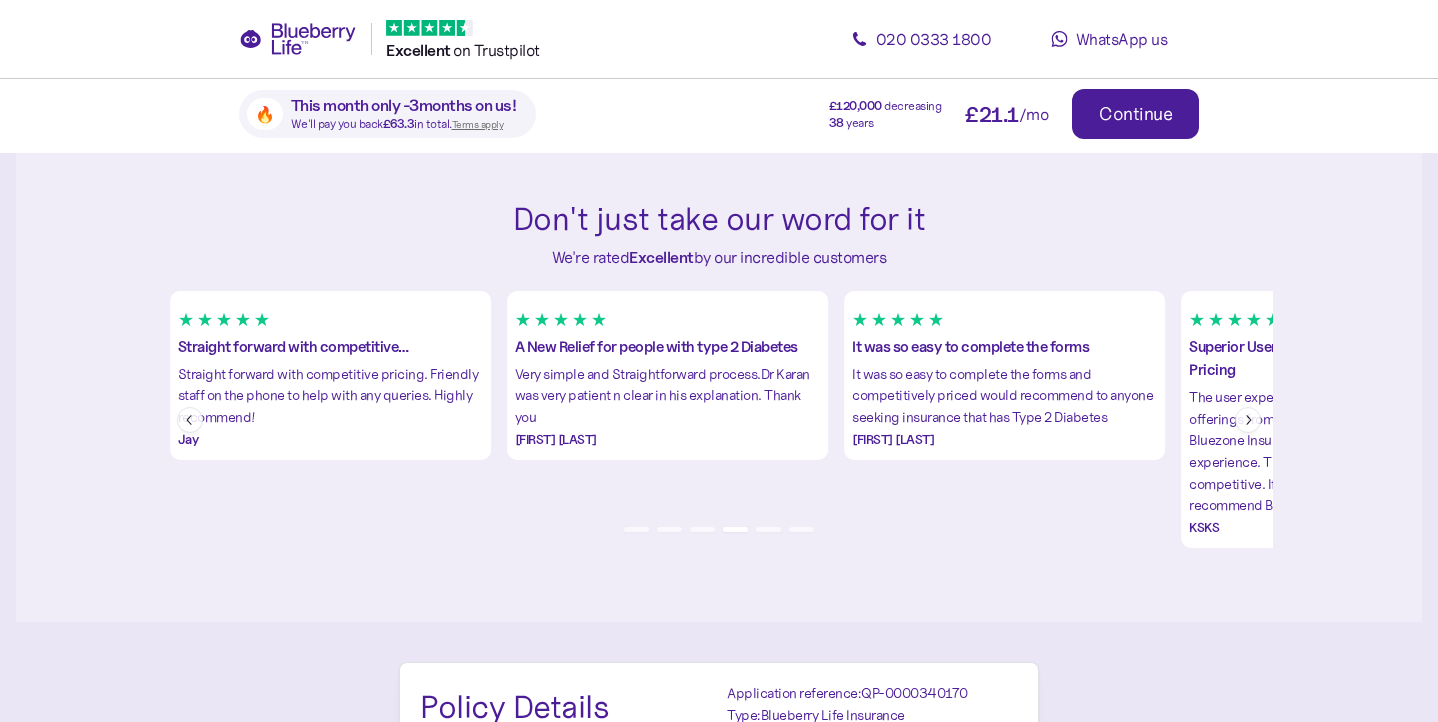 click 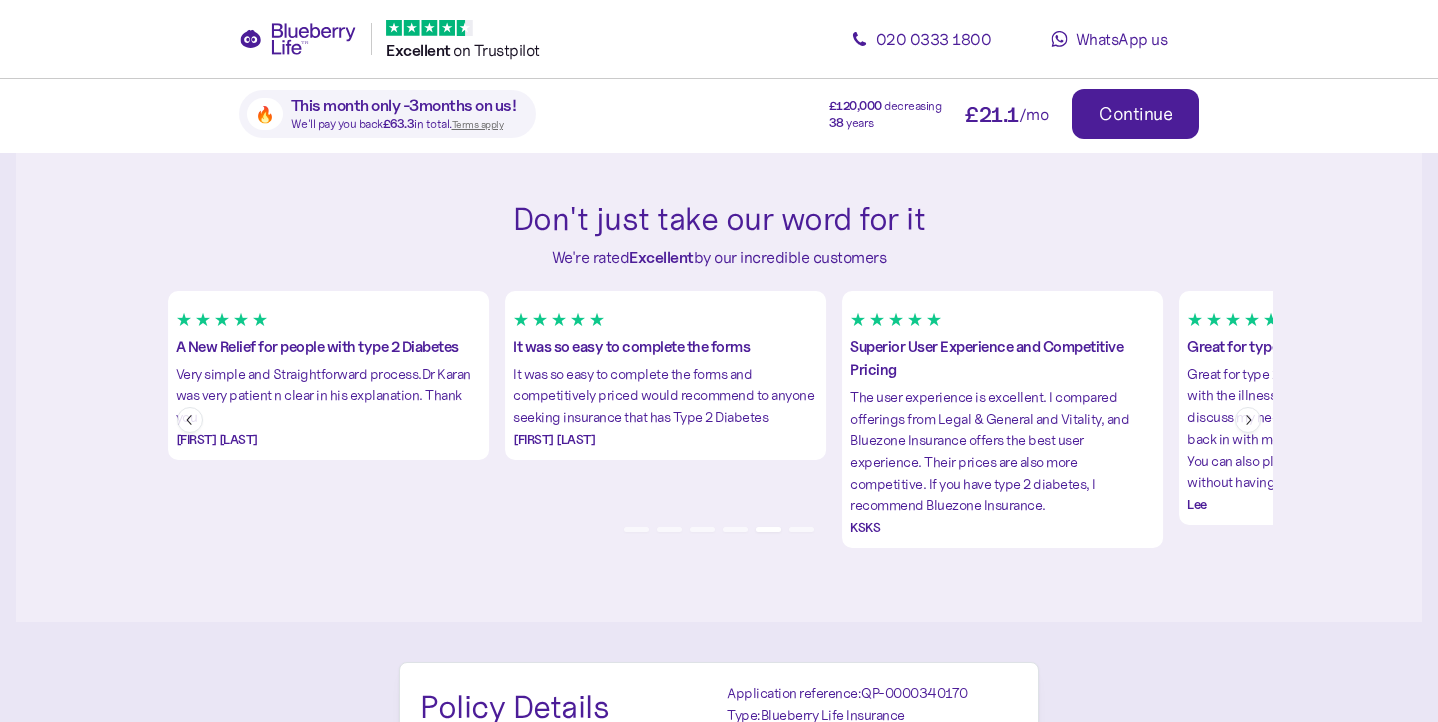 click 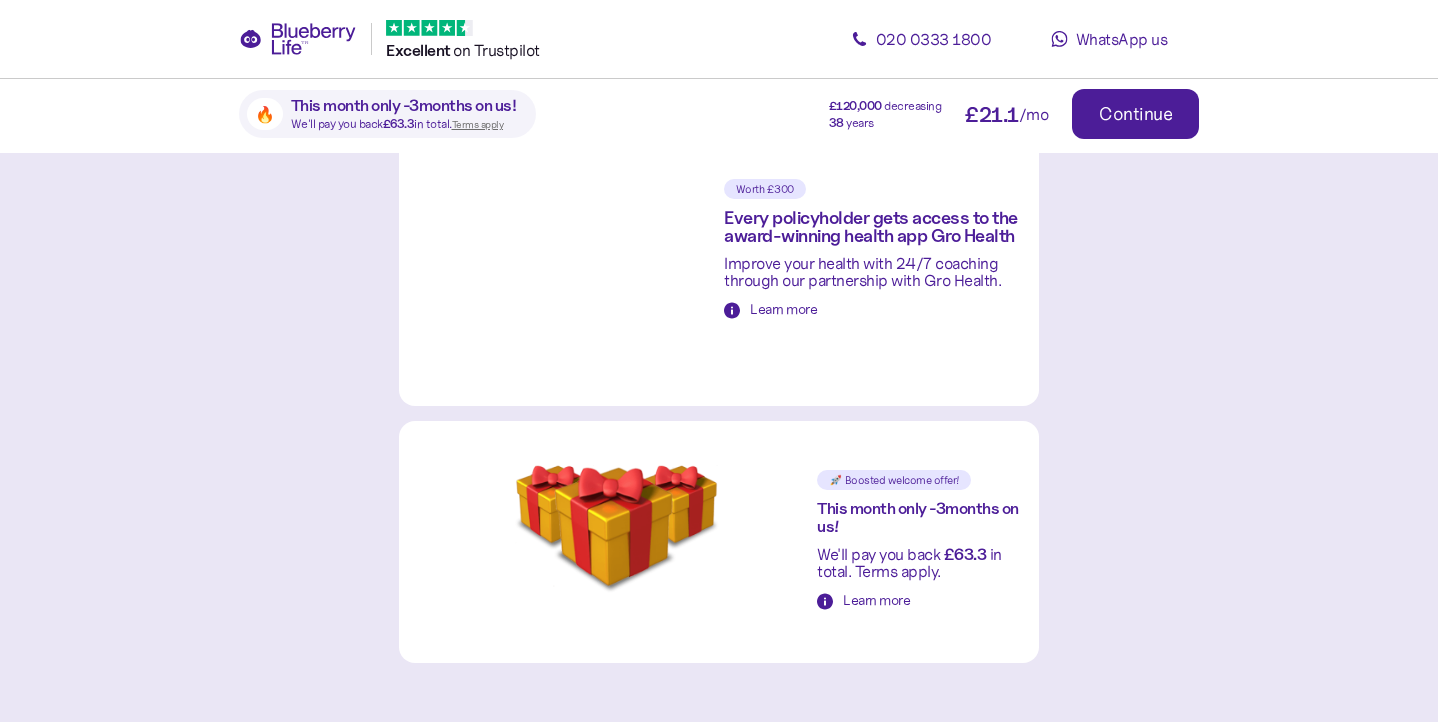 scroll, scrollTop: 1313, scrollLeft: 0, axis: vertical 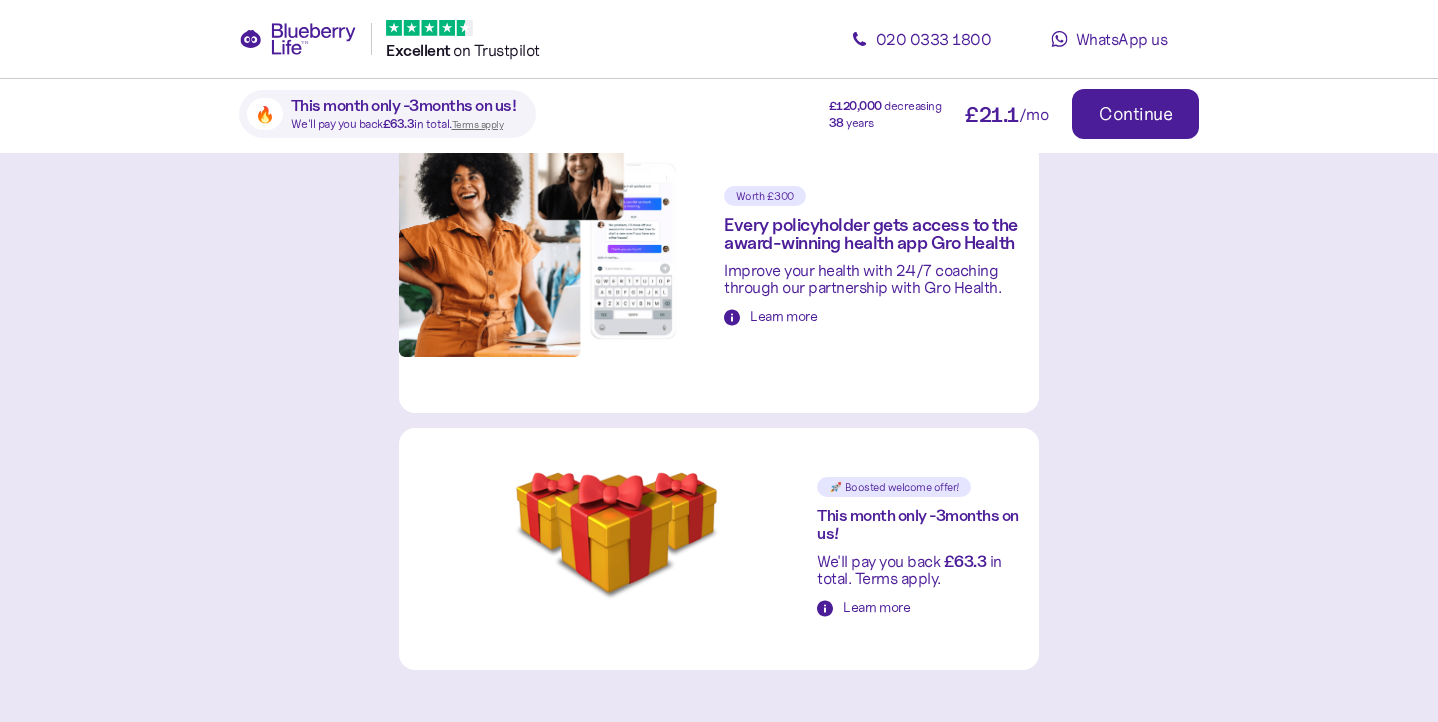 click at bounding box center [616, 533] 